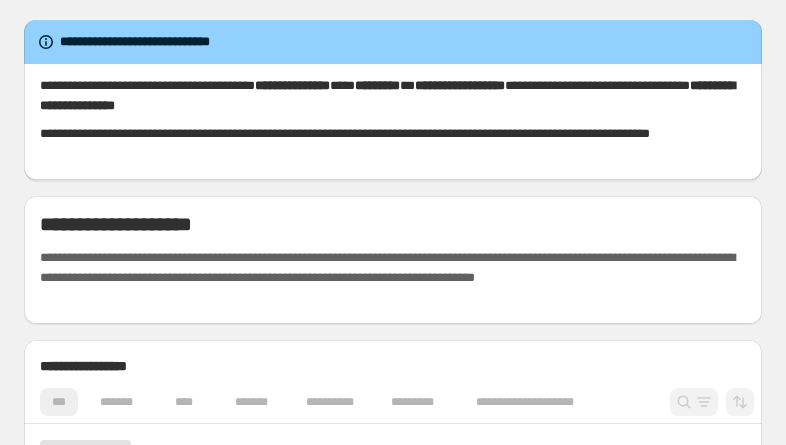 scroll, scrollTop: 0, scrollLeft: 0, axis: both 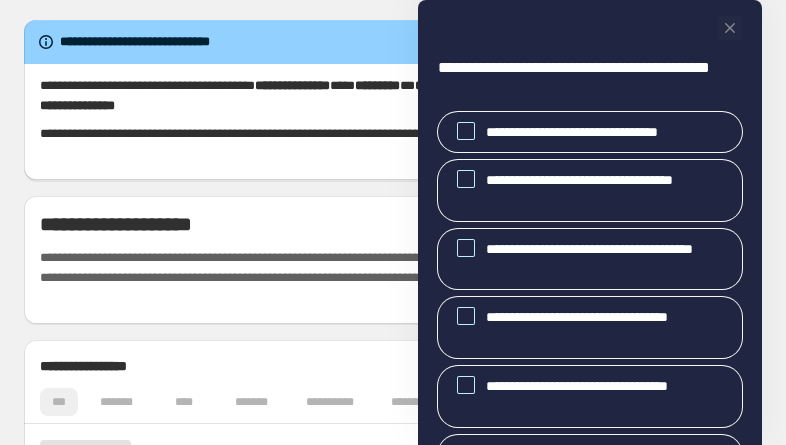 click 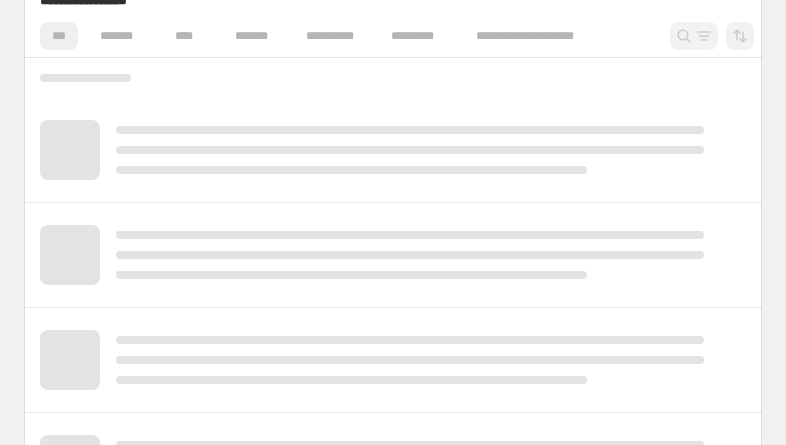 scroll, scrollTop: 344, scrollLeft: 0, axis: vertical 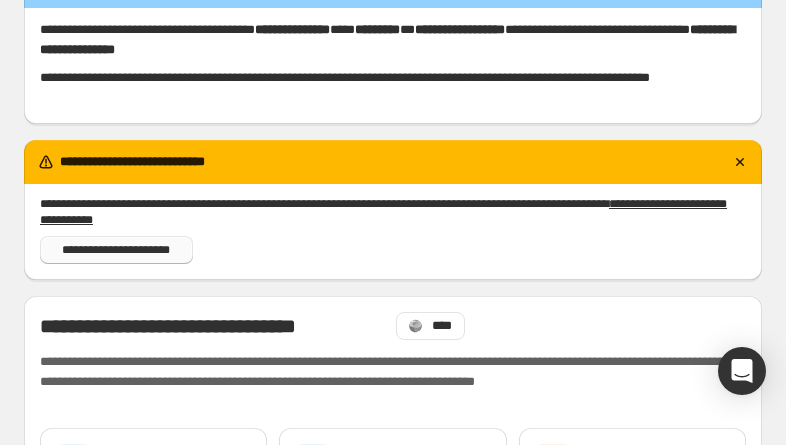 click on "**********" at bounding box center [116, 250] 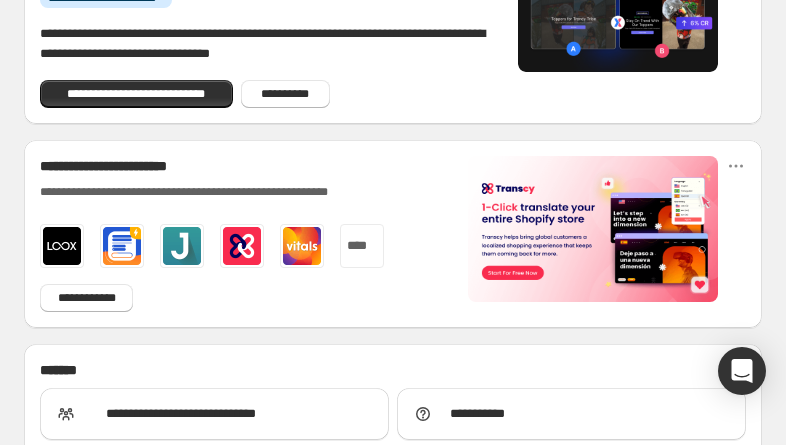 scroll, scrollTop: 994, scrollLeft: 0, axis: vertical 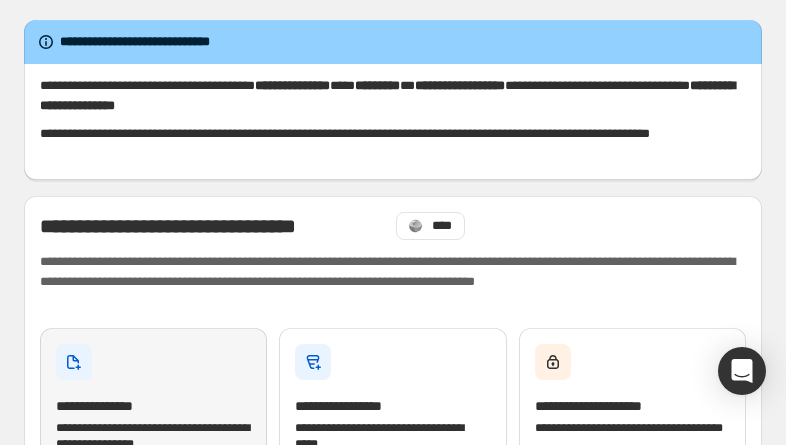 click on "**********" at bounding box center (113, 406) 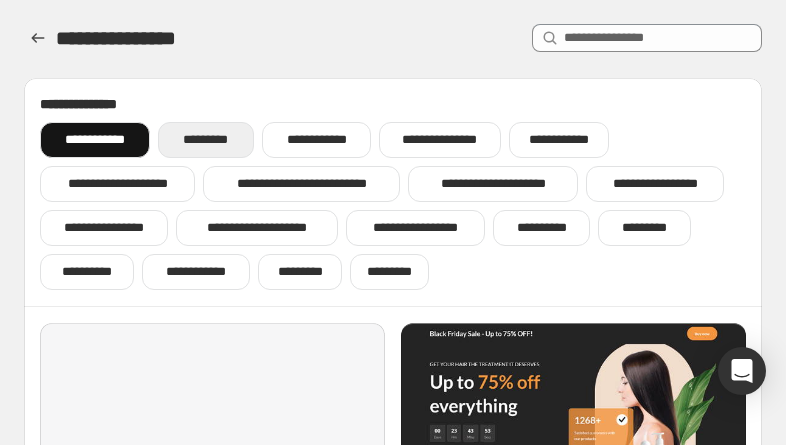 click on "*********" at bounding box center (206, 140) 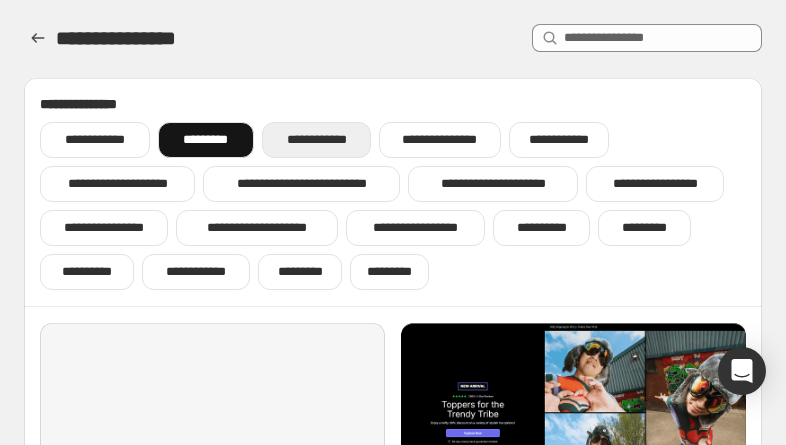 click on "**********" at bounding box center [316, 140] 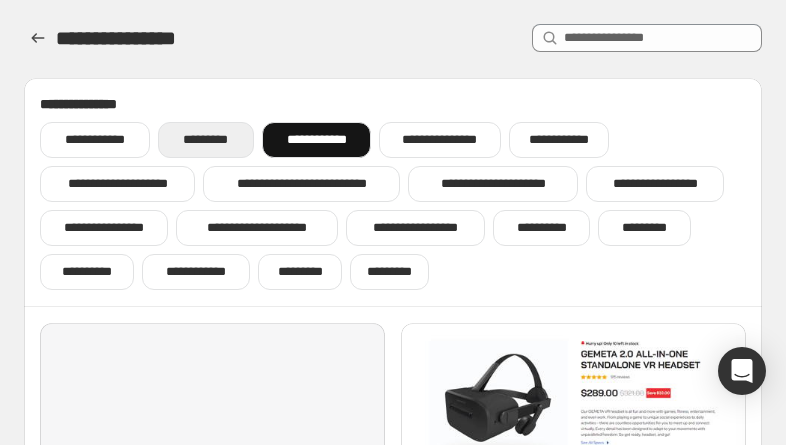 click on "*********" at bounding box center (206, 140) 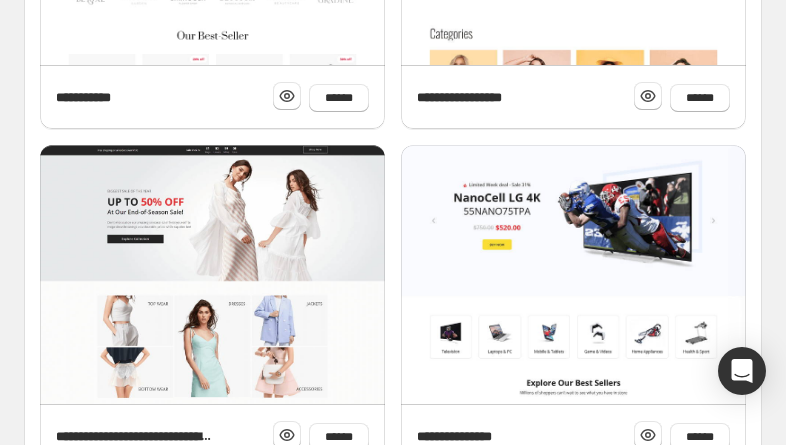 scroll, scrollTop: 0, scrollLeft: 0, axis: both 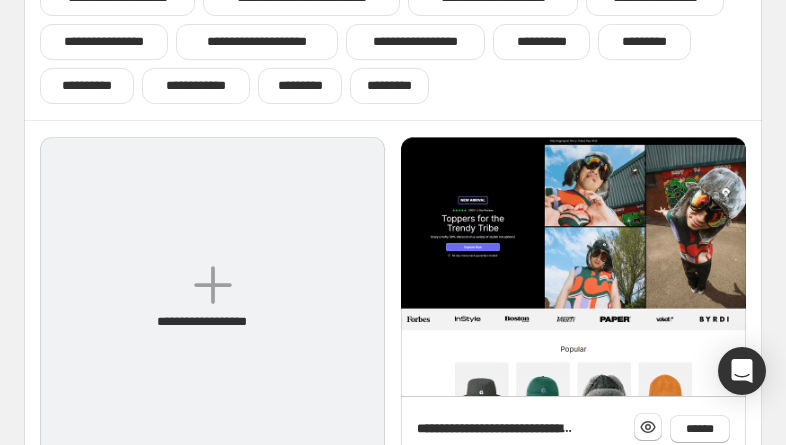 click on "**********" at bounding box center (212, 298) 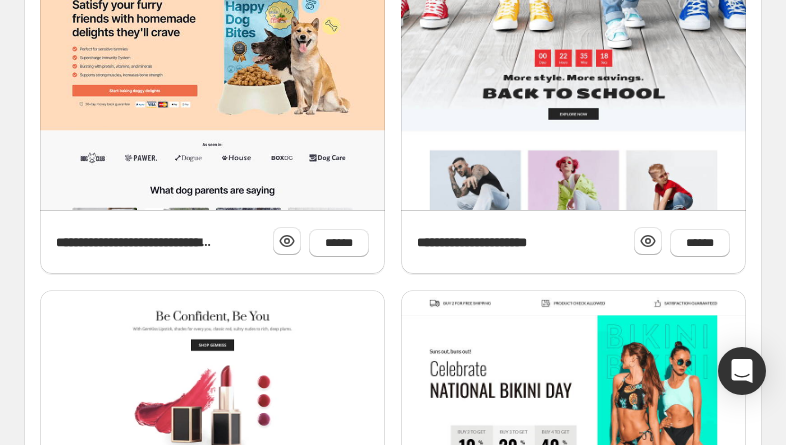 scroll, scrollTop: 701, scrollLeft: 0, axis: vertical 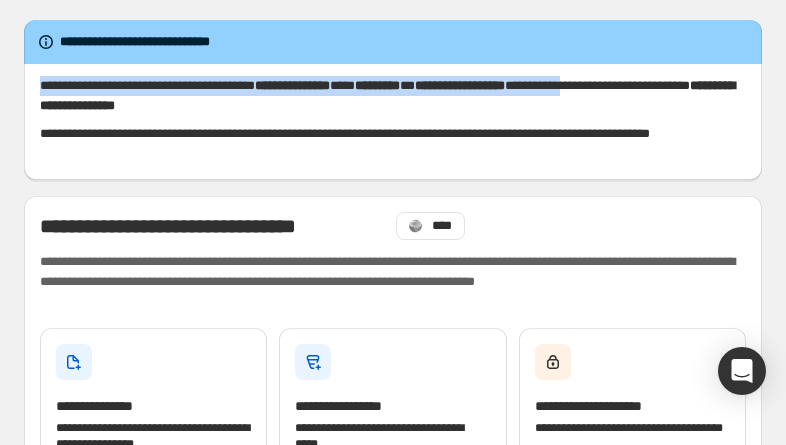 drag, startPoint x: 784, startPoint y: 61, endPoint x: 766, endPoint y: 76, distance: 23.43075 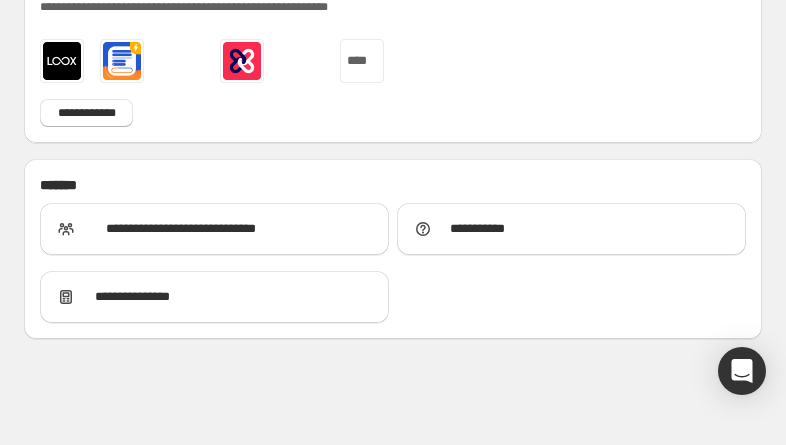 scroll, scrollTop: 0, scrollLeft: 0, axis: both 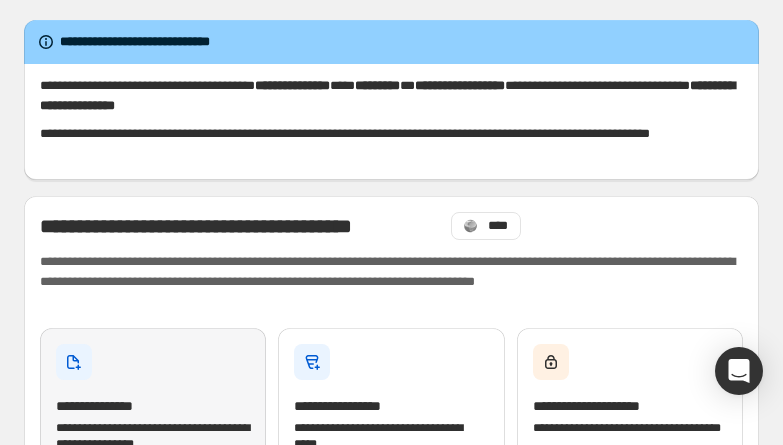 click on "**********" at bounding box center (153, 398) 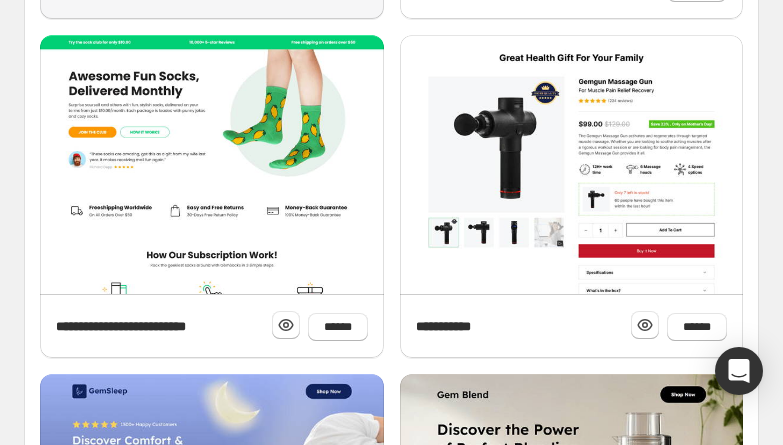 scroll, scrollTop: 590, scrollLeft: 0, axis: vertical 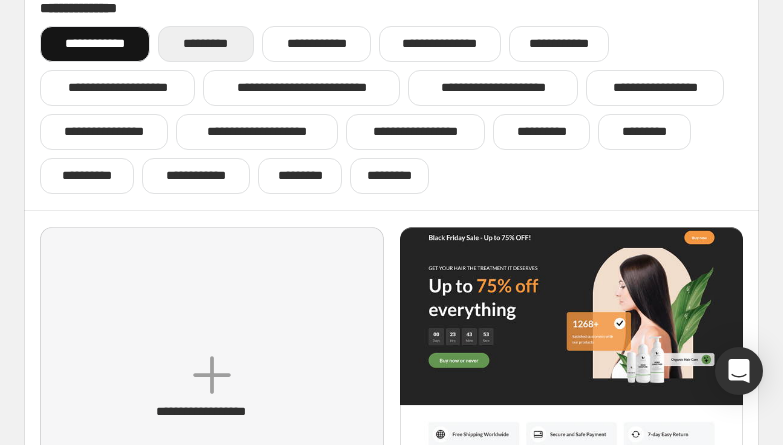 click on "*********" at bounding box center (206, 44) 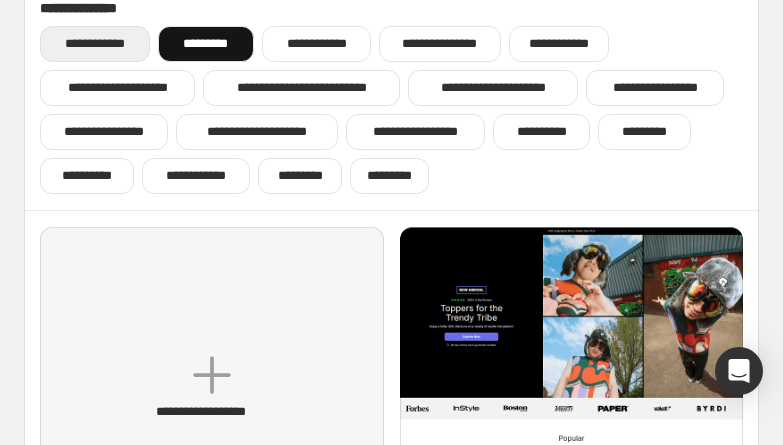 click on "**********" at bounding box center (95, 44) 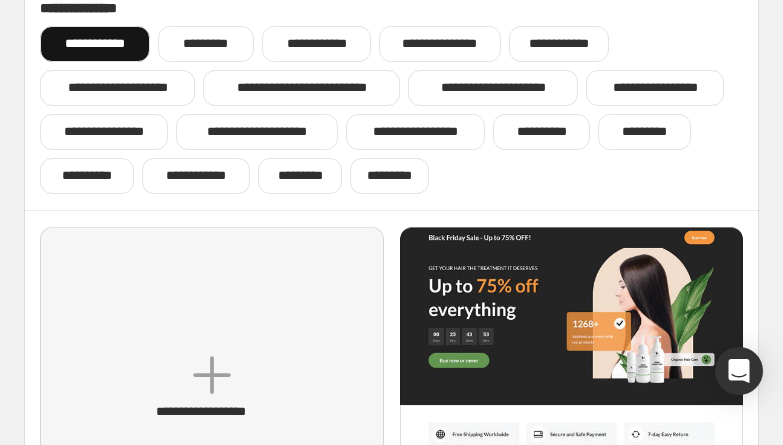 click on "**********" at bounding box center (391, 126) 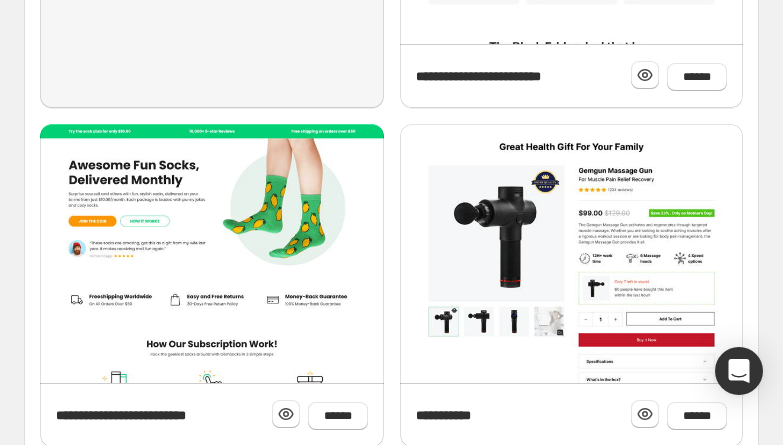 scroll, scrollTop: 532, scrollLeft: 0, axis: vertical 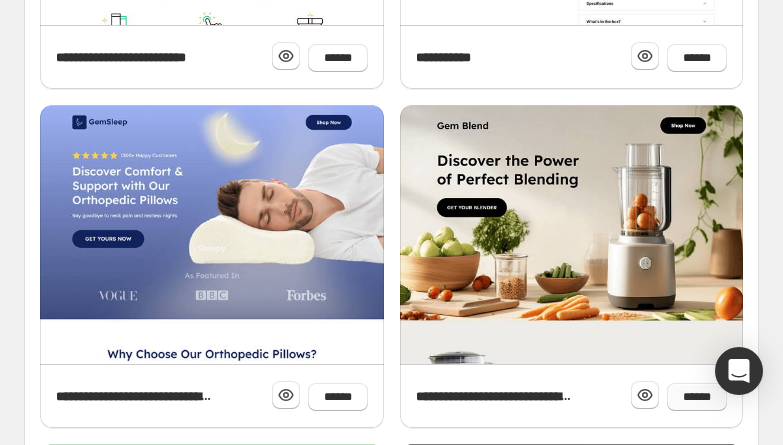 click on "******" at bounding box center (697, 397) 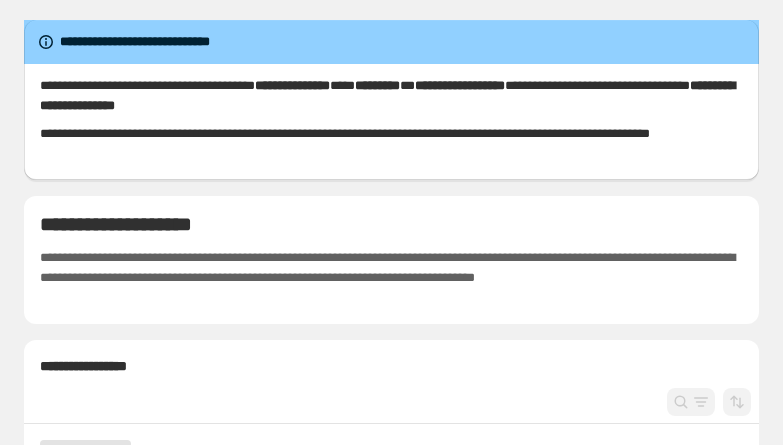 scroll, scrollTop: 0, scrollLeft: 0, axis: both 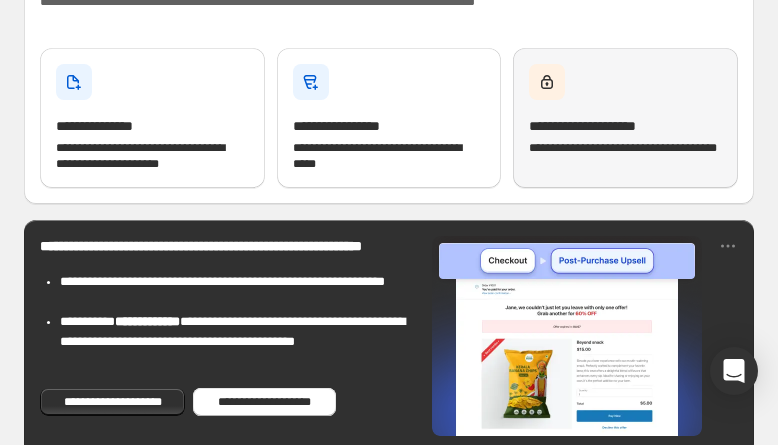 click on "**********" at bounding box center [625, 118] 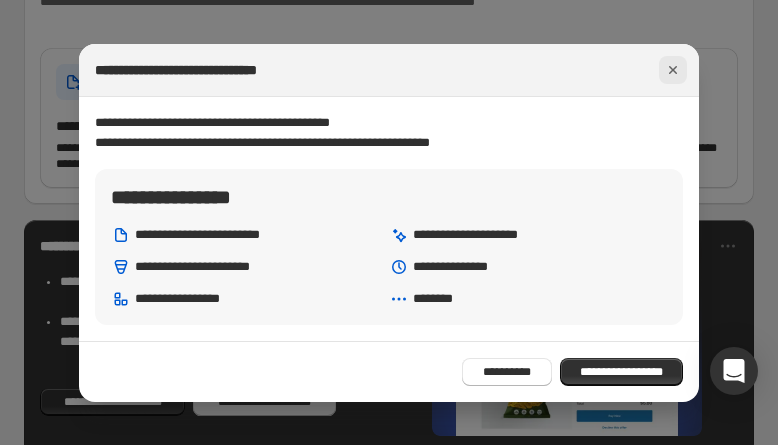 click 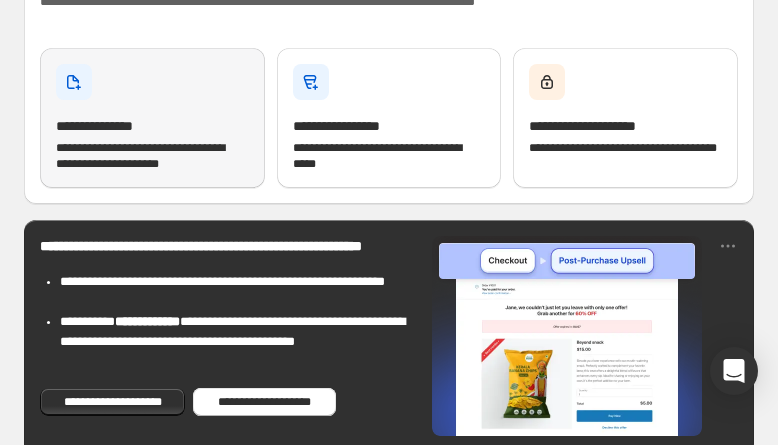 click on "**********" at bounding box center (113, 126) 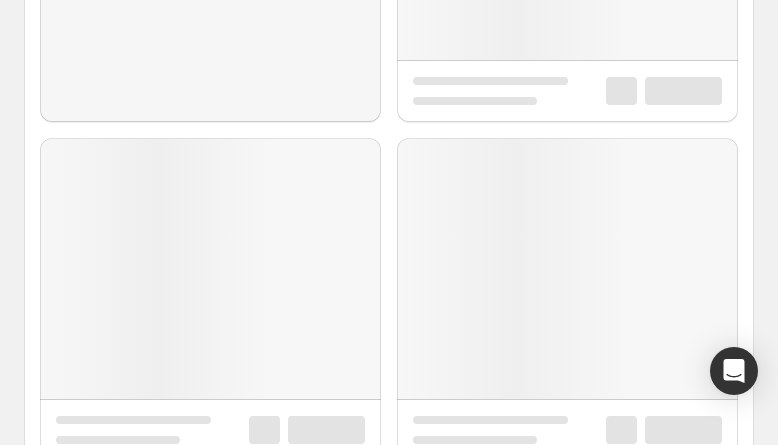 scroll, scrollTop: 0, scrollLeft: 0, axis: both 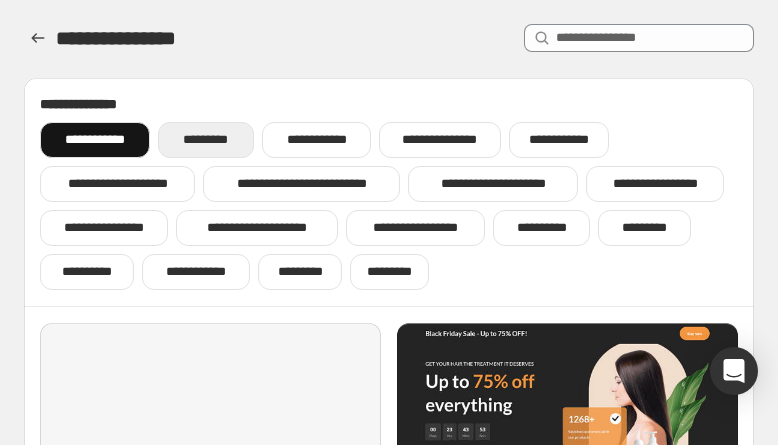 click on "*********" at bounding box center (206, 140) 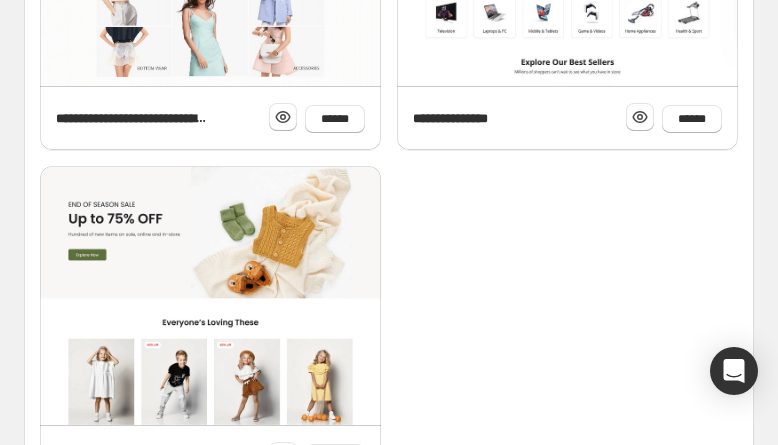 scroll, scrollTop: 1716, scrollLeft: 0, axis: vertical 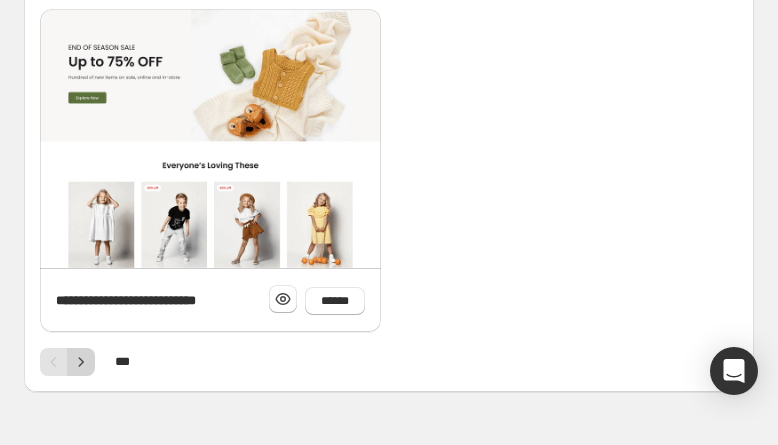 click 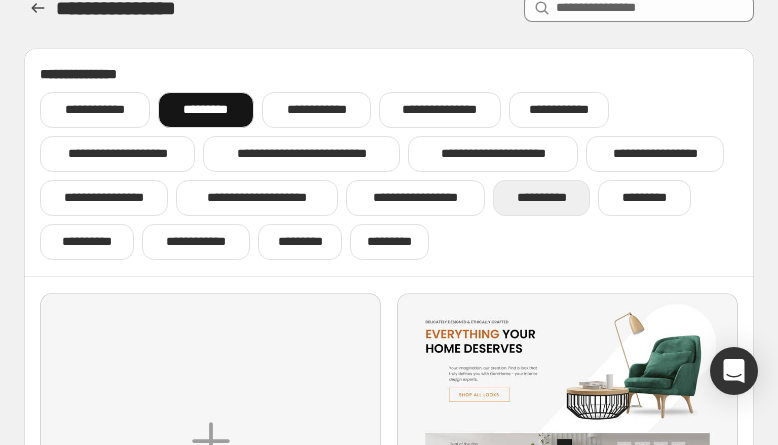 scroll, scrollTop: 0, scrollLeft: 0, axis: both 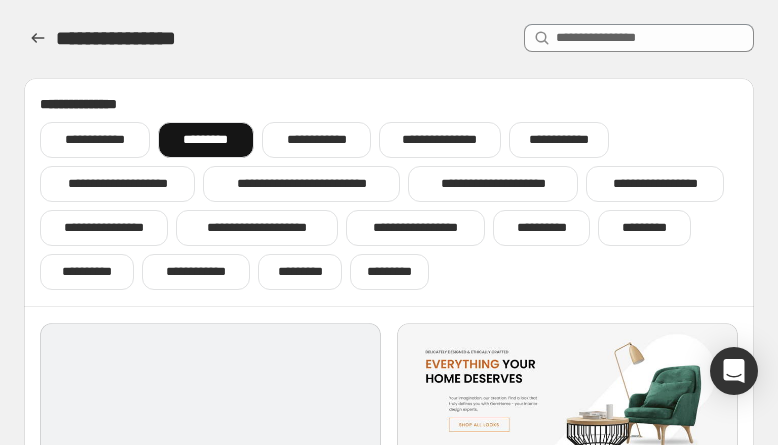 click on "**********" at bounding box center [210, 484] 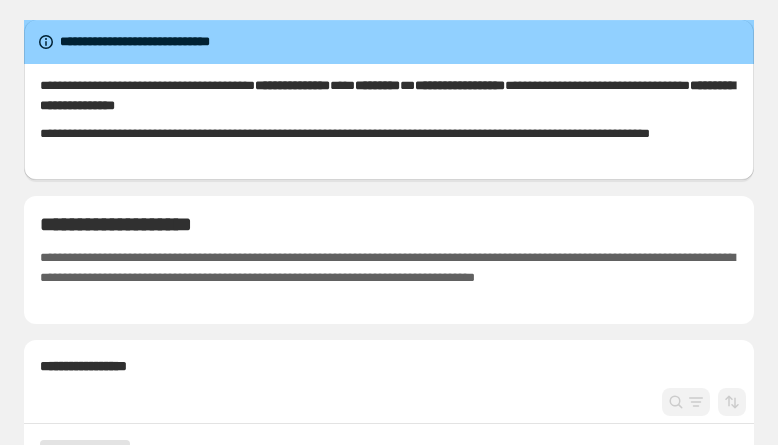 scroll, scrollTop: 0, scrollLeft: 0, axis: both 